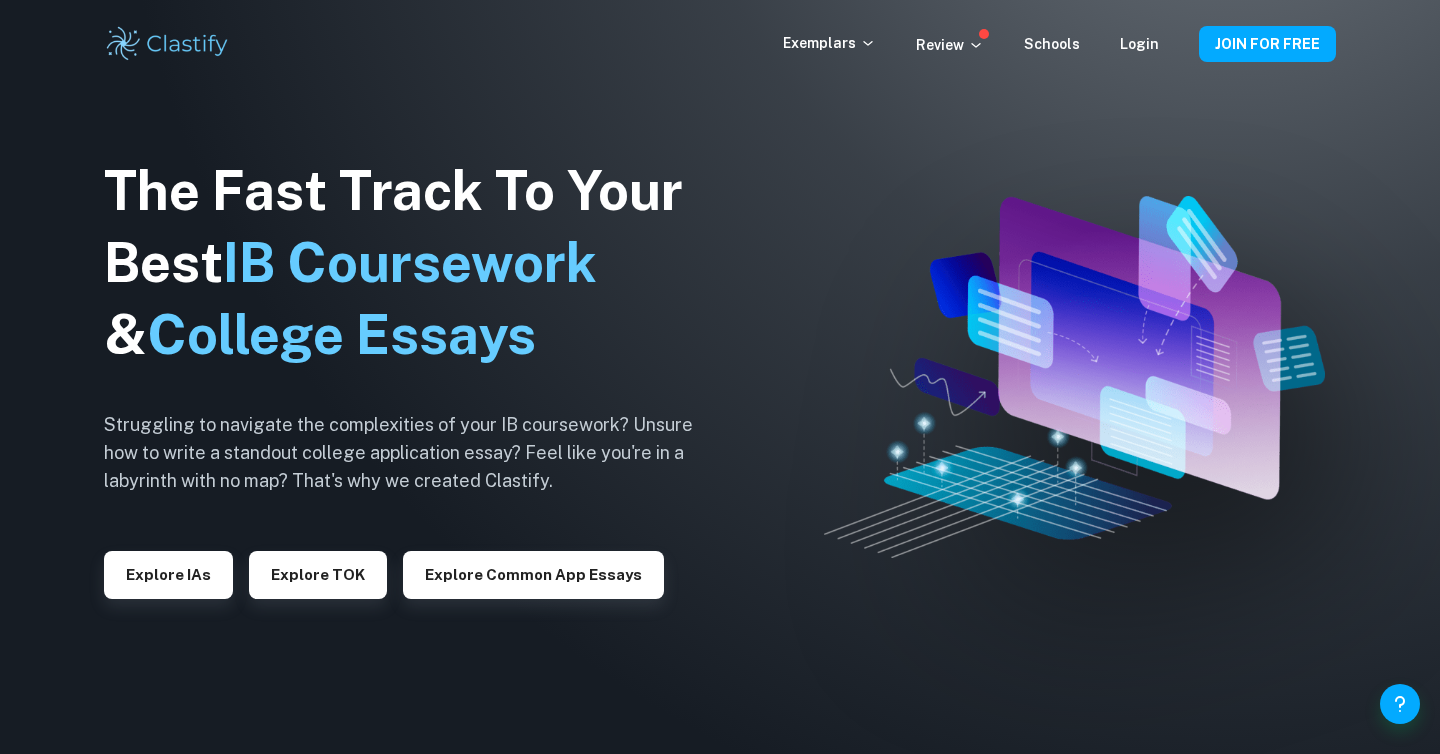 scroll, scrollTop: 0, scrollLeft: 0, axis: both 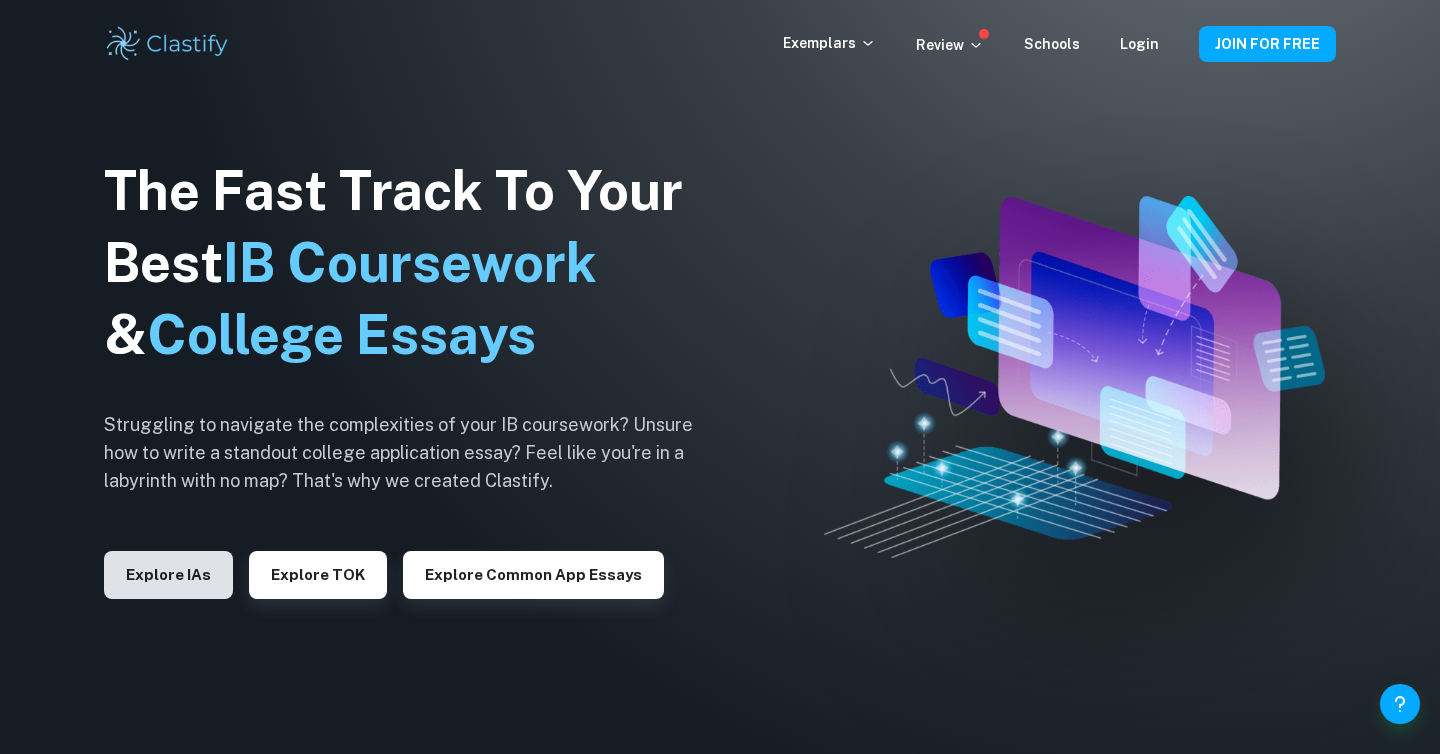 click on "Explore IAs" at bounding box center [168, 575] 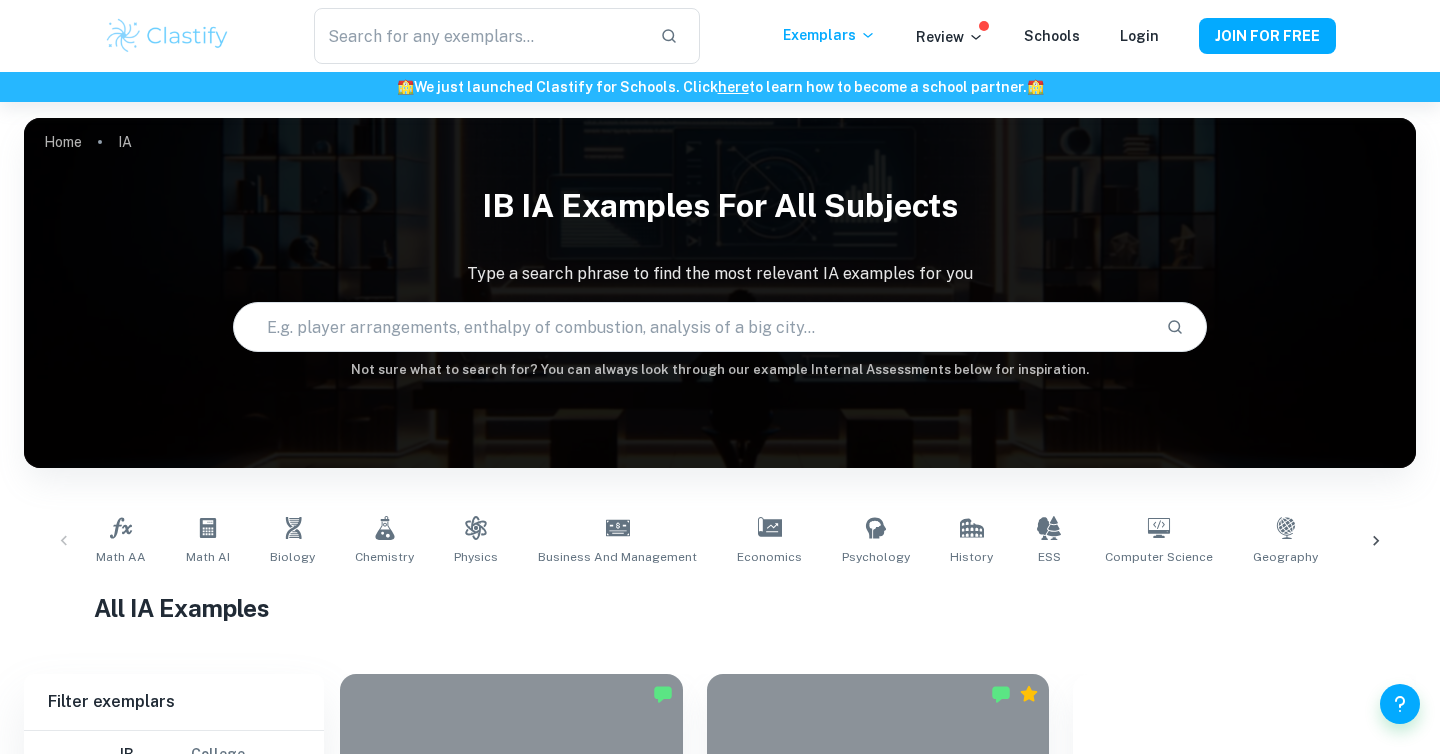 click at bounding box center [692, 327] 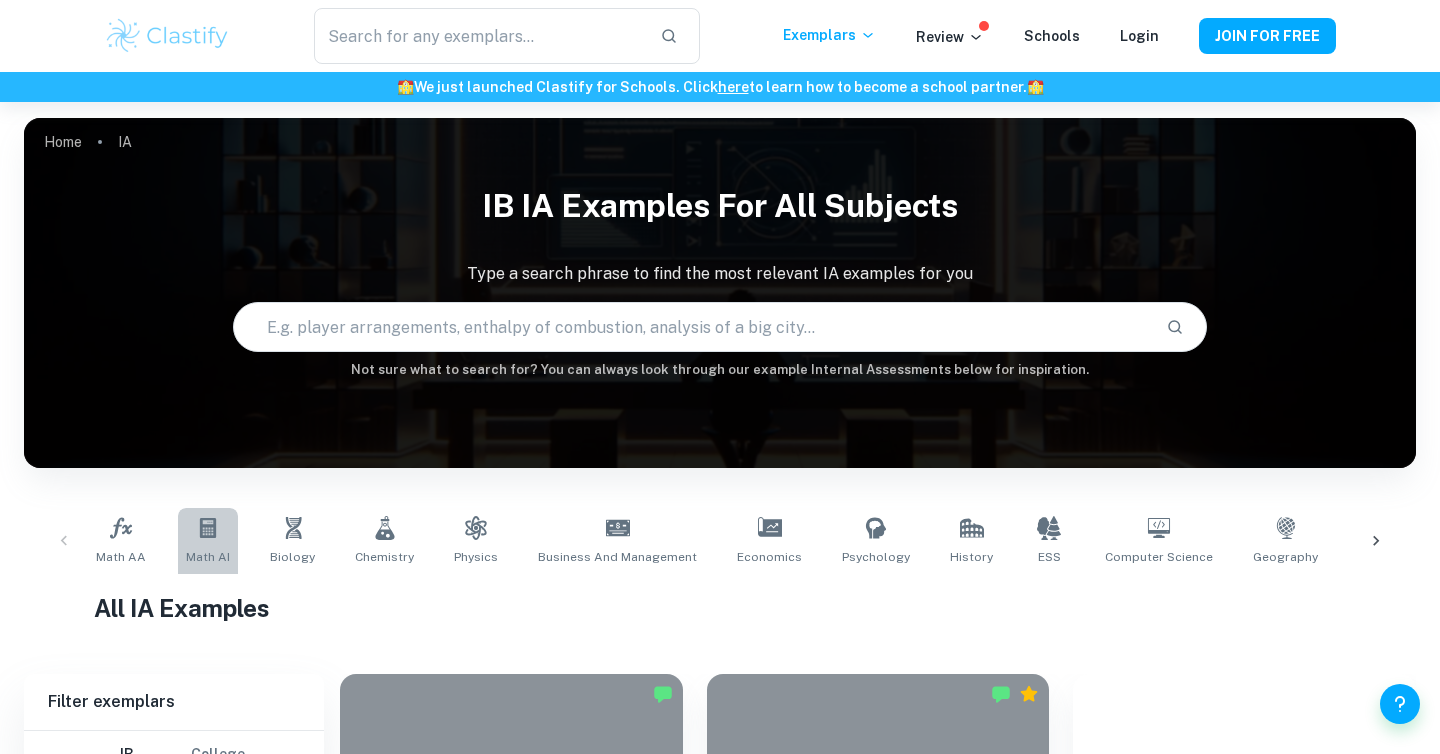 click on "Math AI" at bounding box center [208, 541] 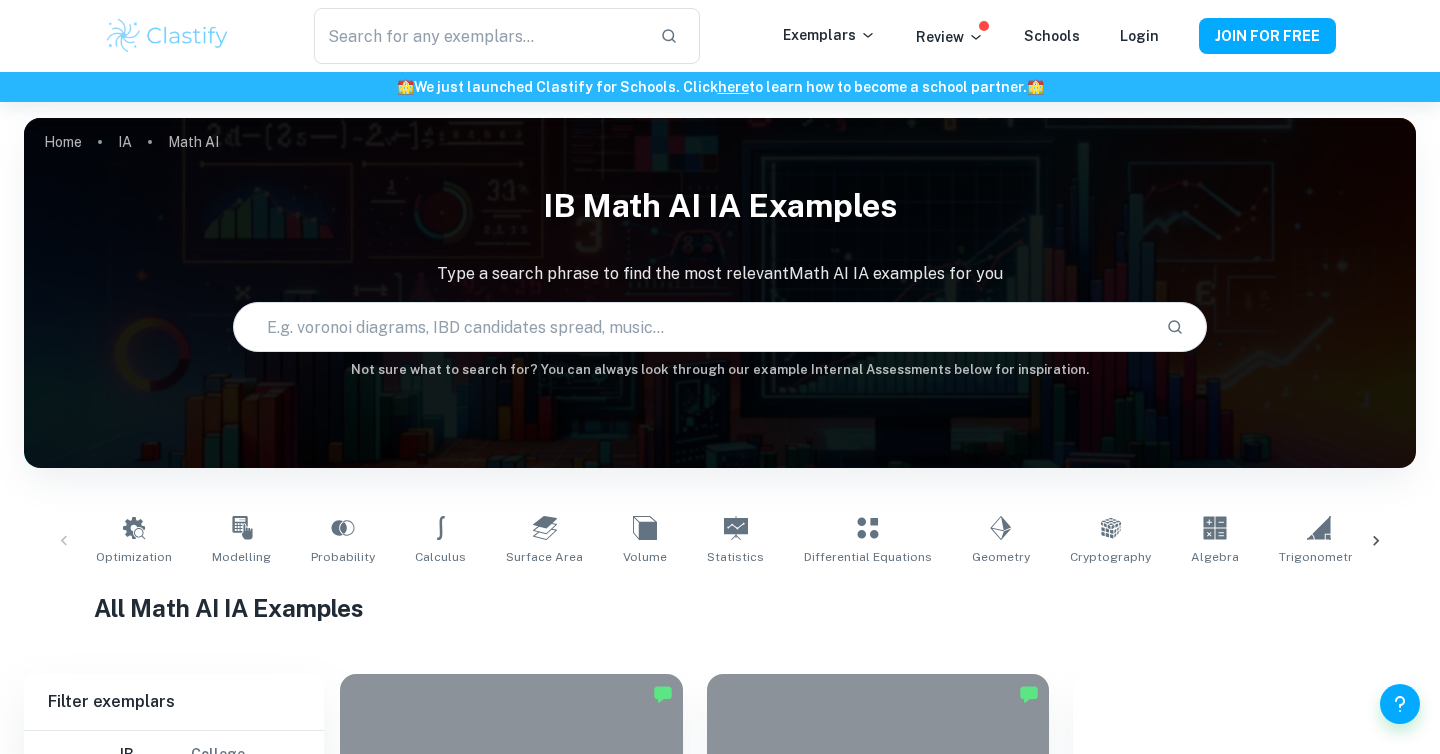 click at bounding box center (692, 327) 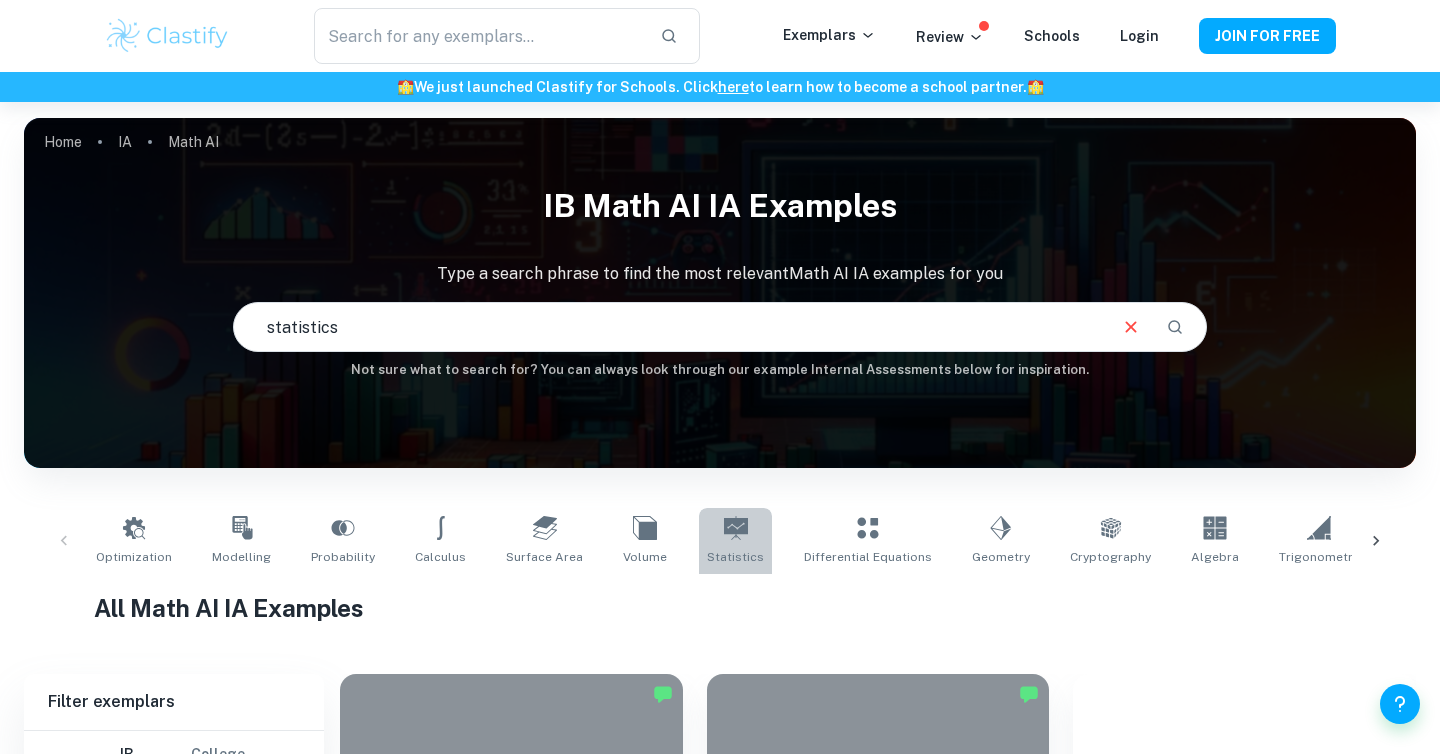 click on "Statistics" at bounding box center [735, 557] 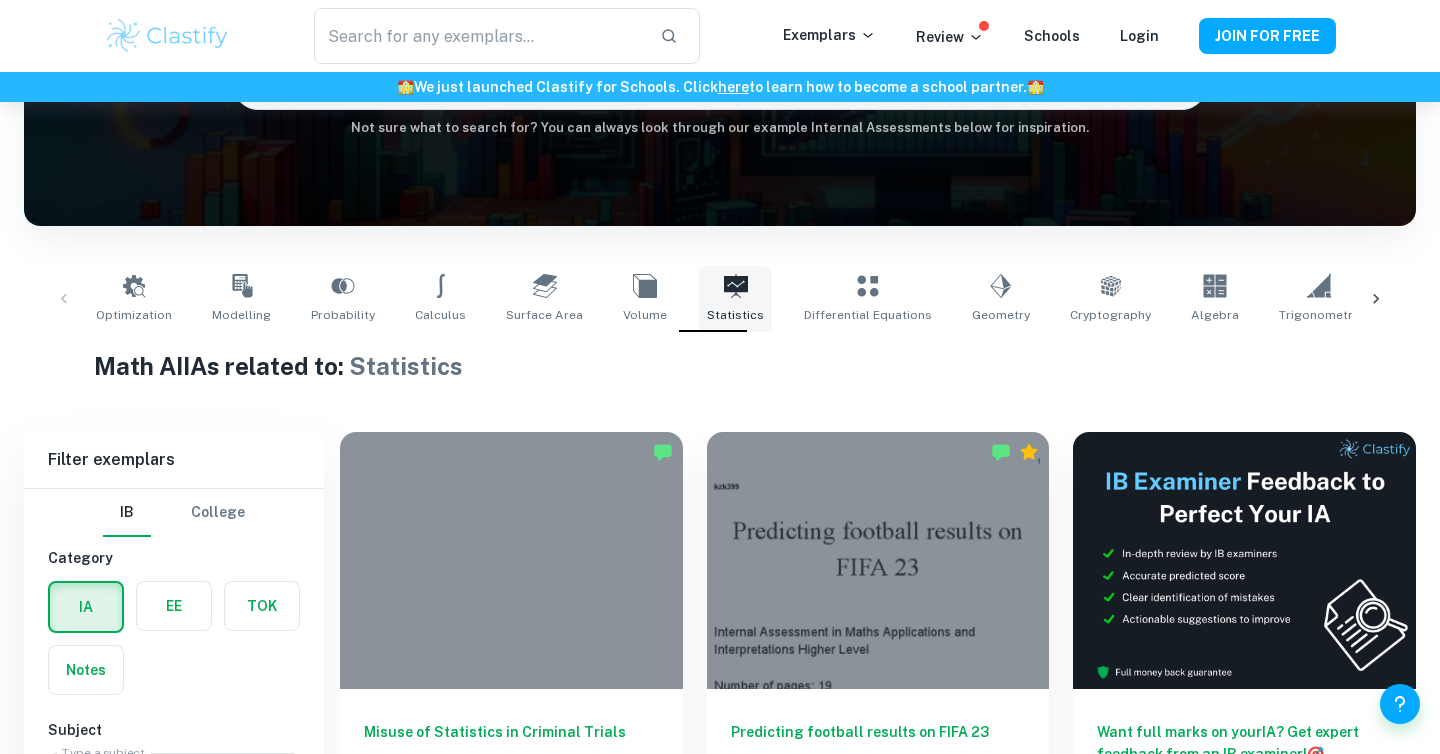 scroll, scrollTop: 408, scrollLeft: 0, axis: vertical 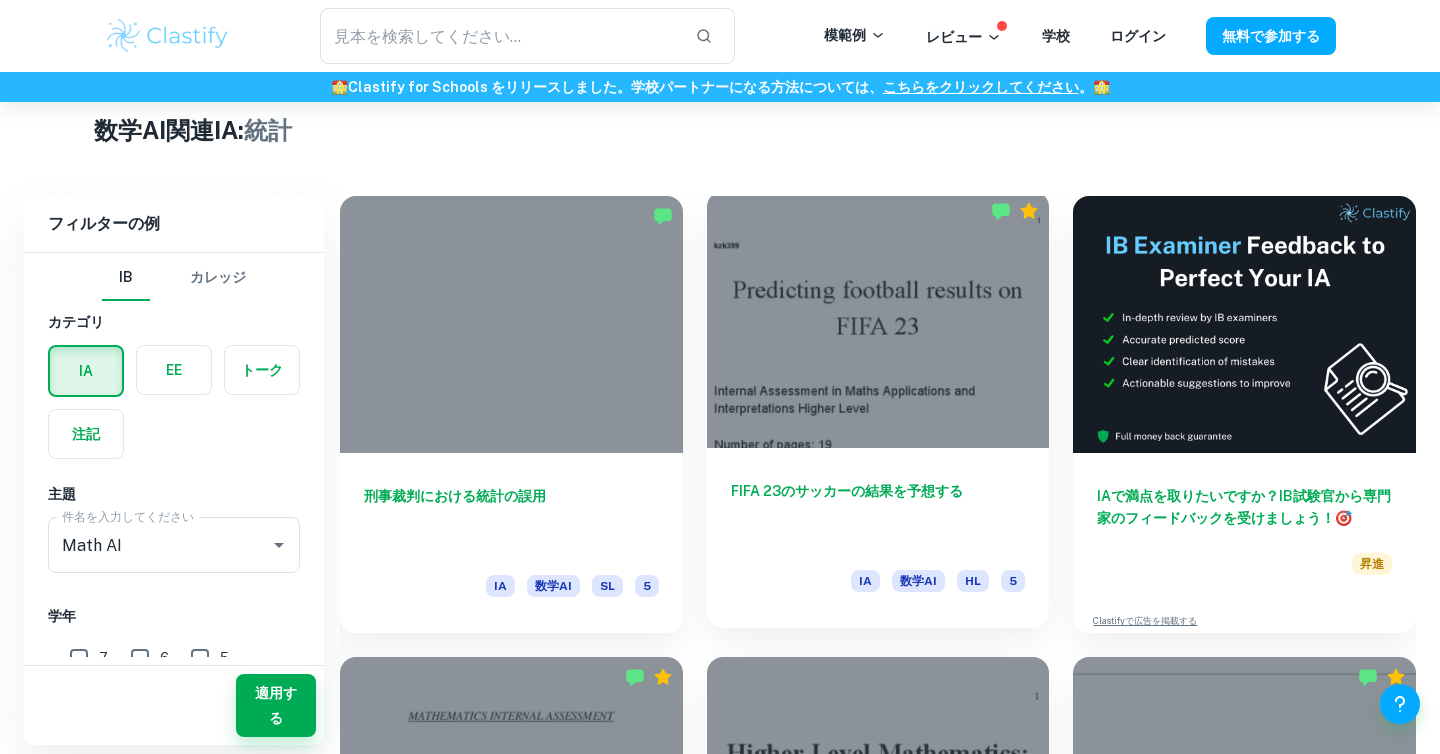 click on "FIFA 23のサッカーの結果を予想する" at bounding box center [847, 491] 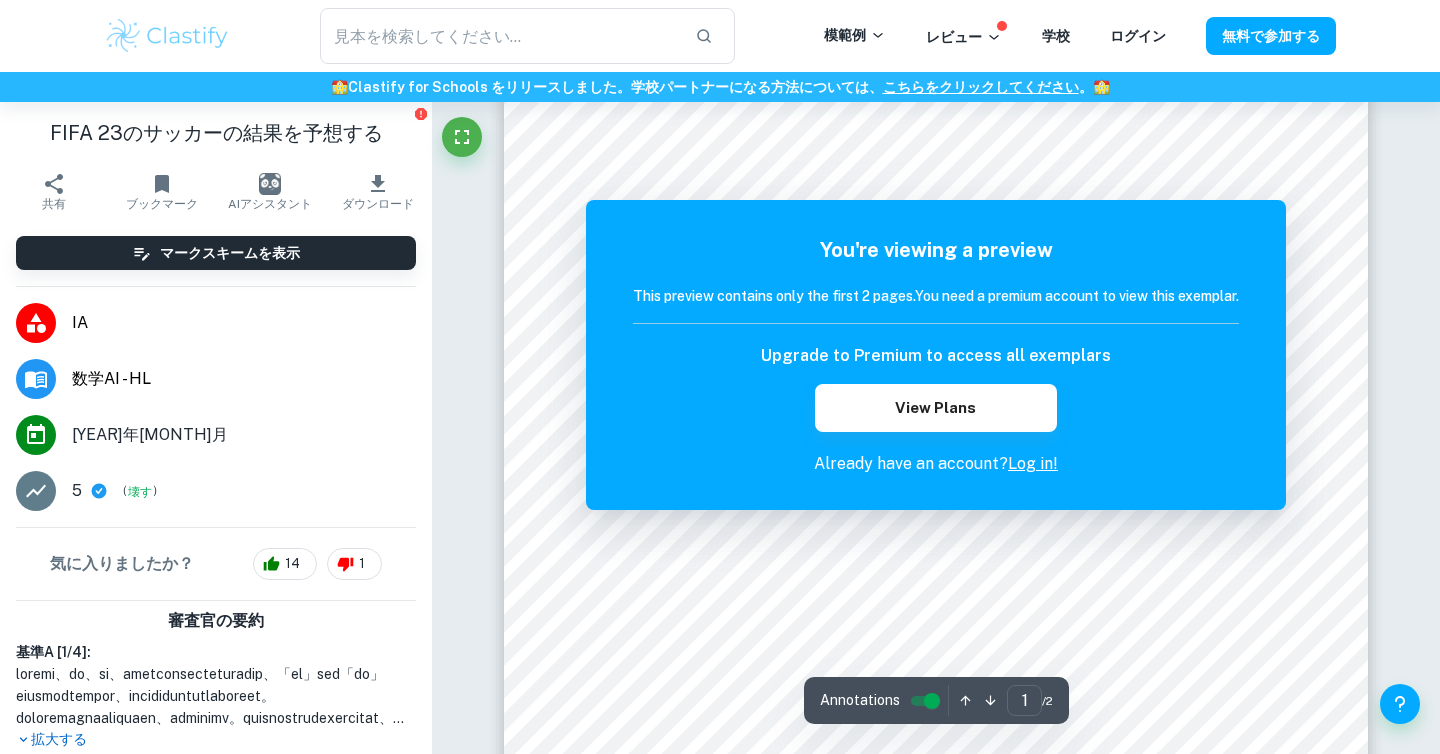 scroll, scrollTop: 142, scrollLeft: 0, axis: vertical 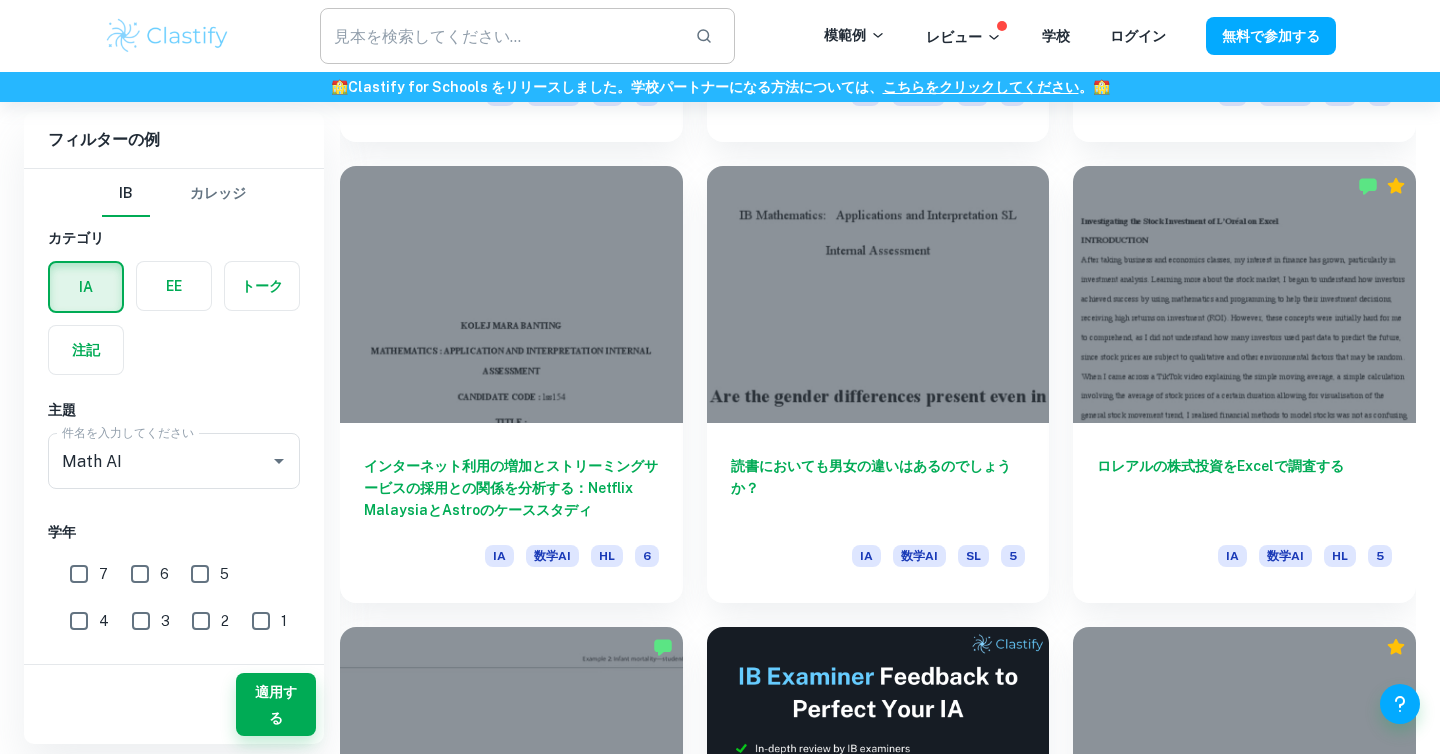 click at bounding box center [499, 36] 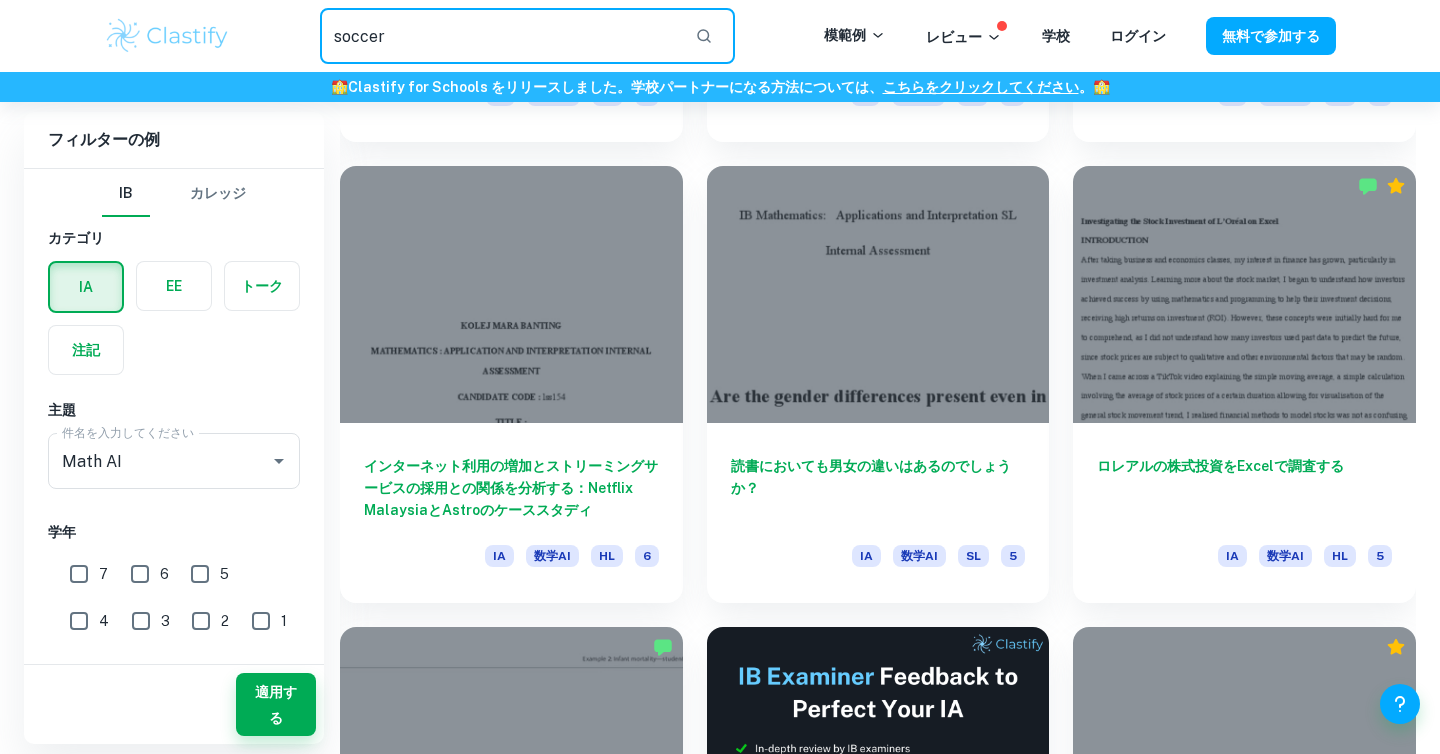 type on "soccer" 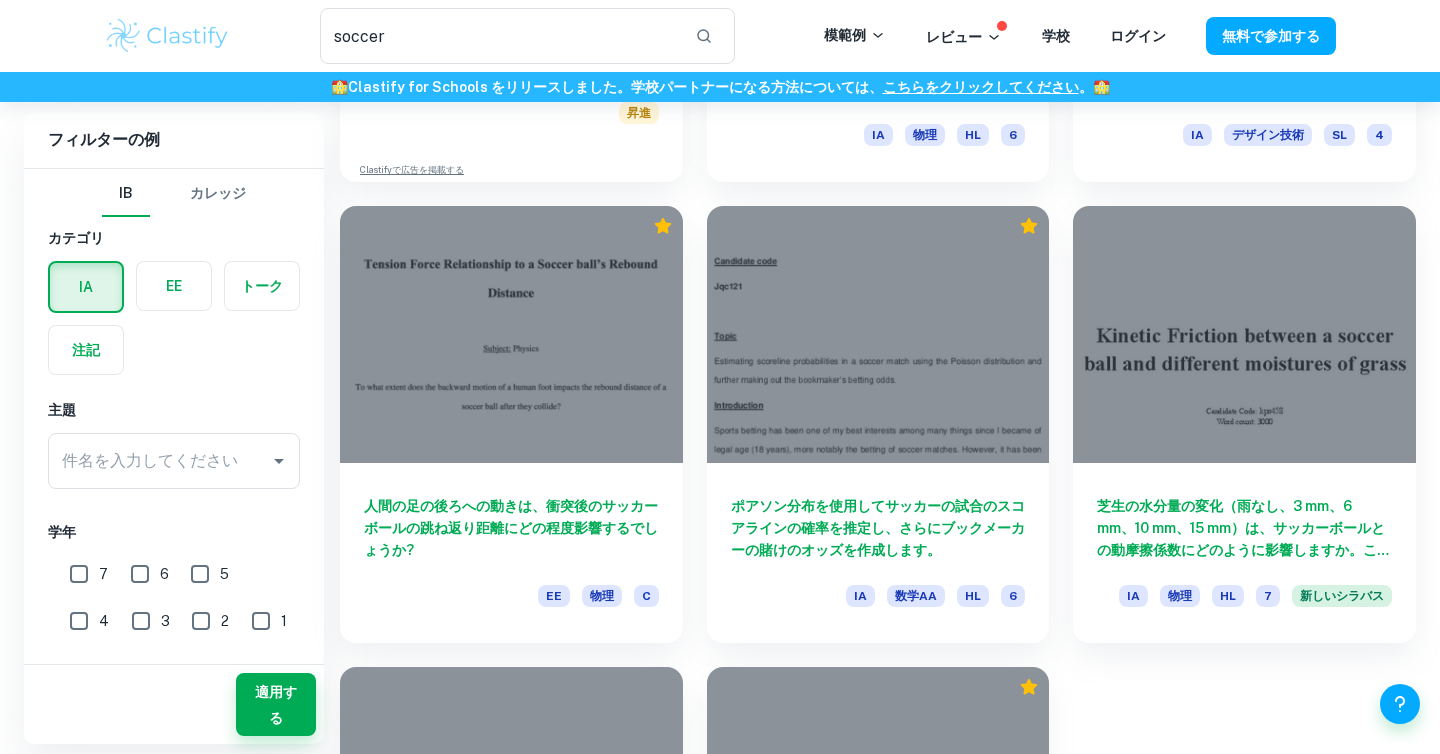 scroll, scrollTop: 1791, scrollLeft: 0, axis: vertical 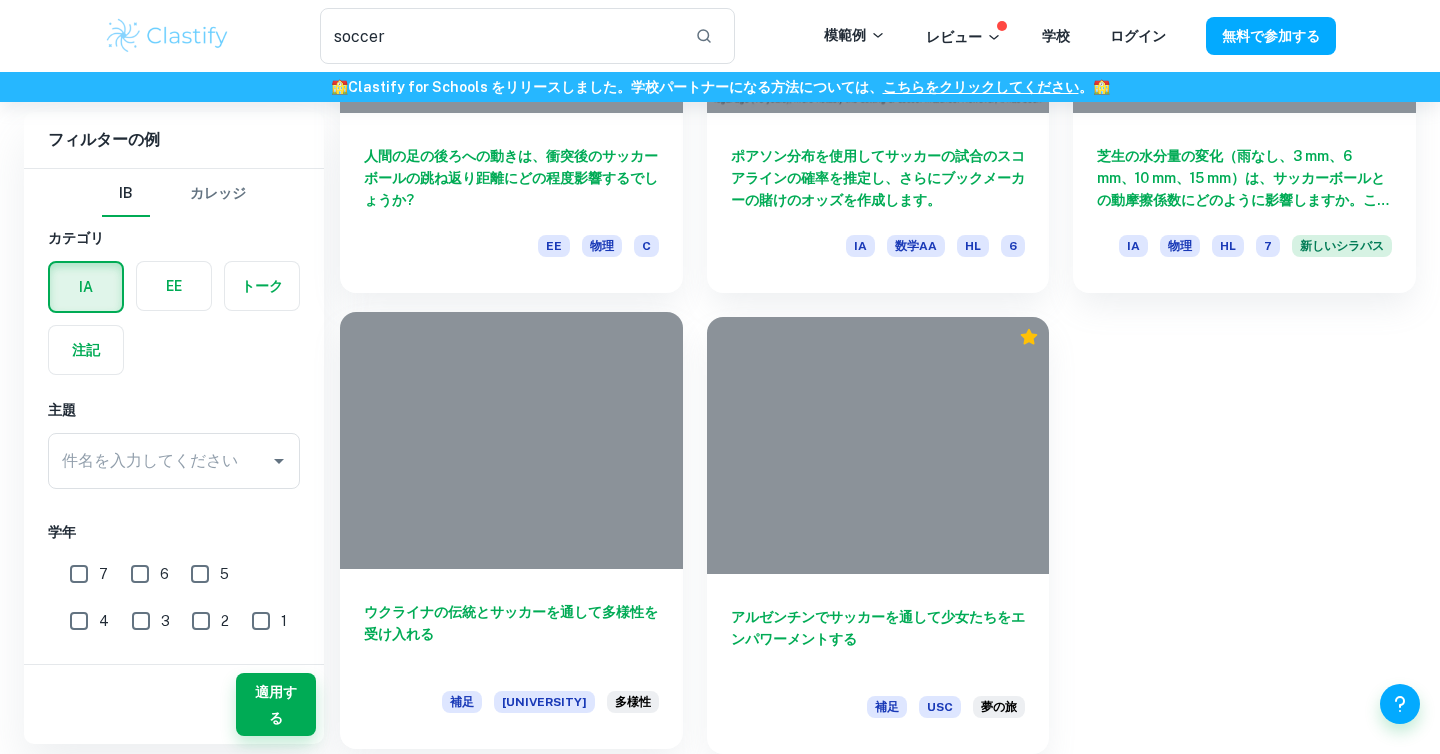 click on "ウクライナの伝統とサッカーを通して多様性を受け入れる" at bounding box center (511, 623) 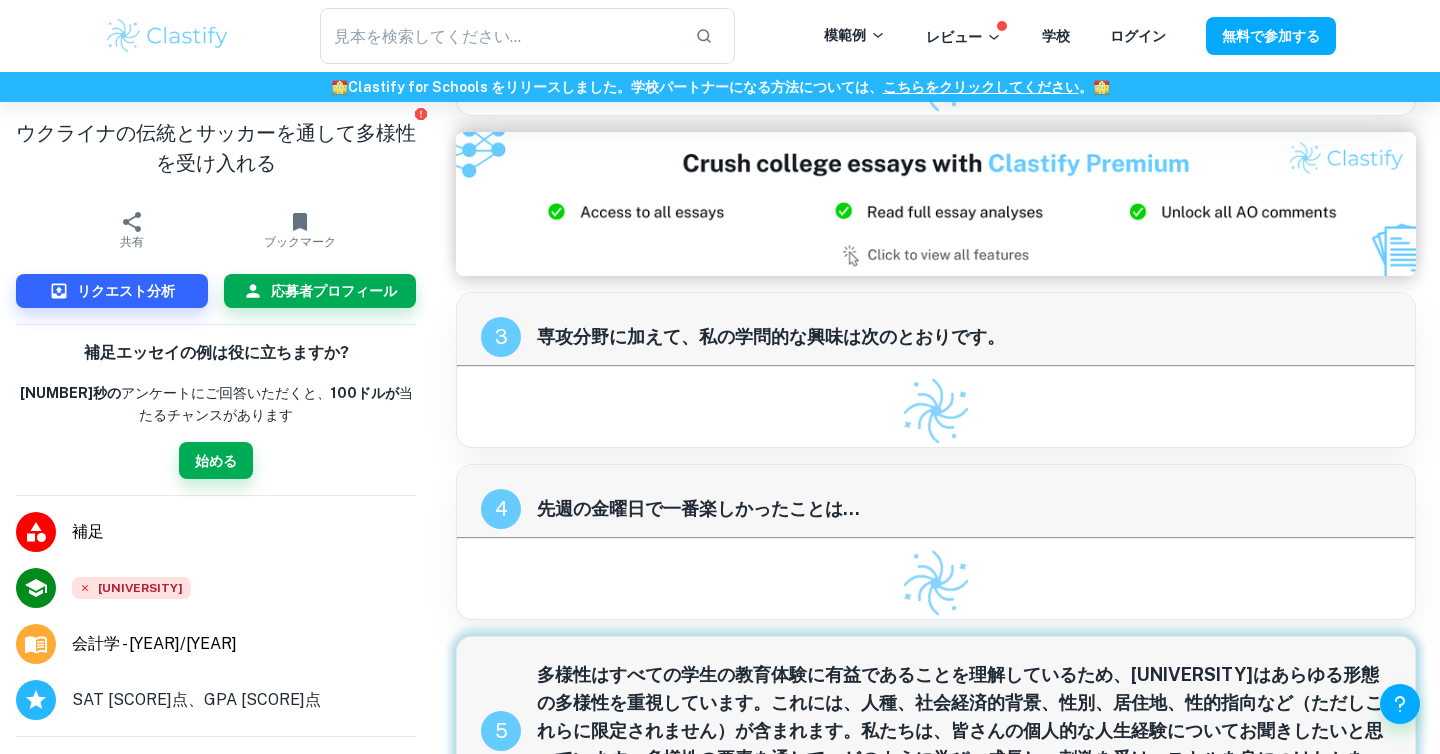 scroll, scrollTop: 340, scrollLeft: 0, axis: vertical 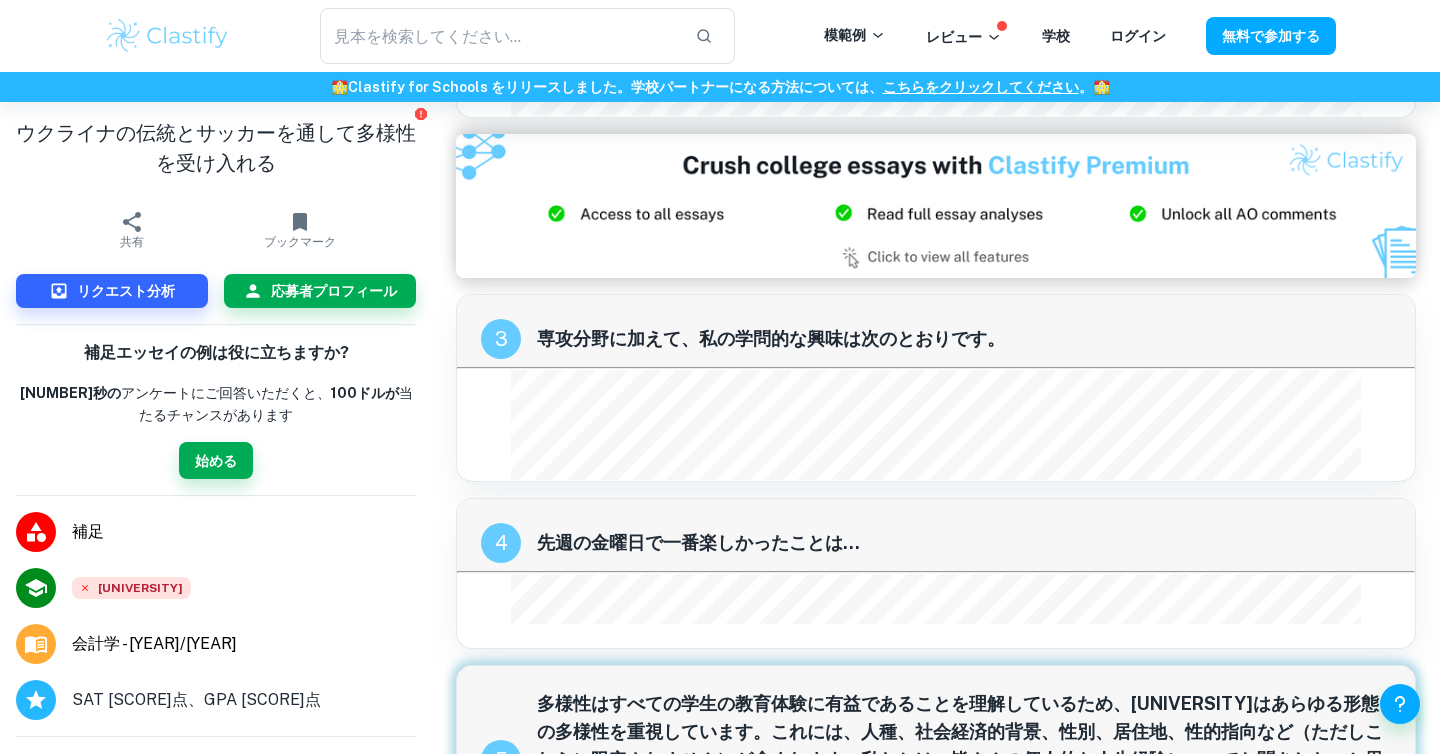 type on "soccer" 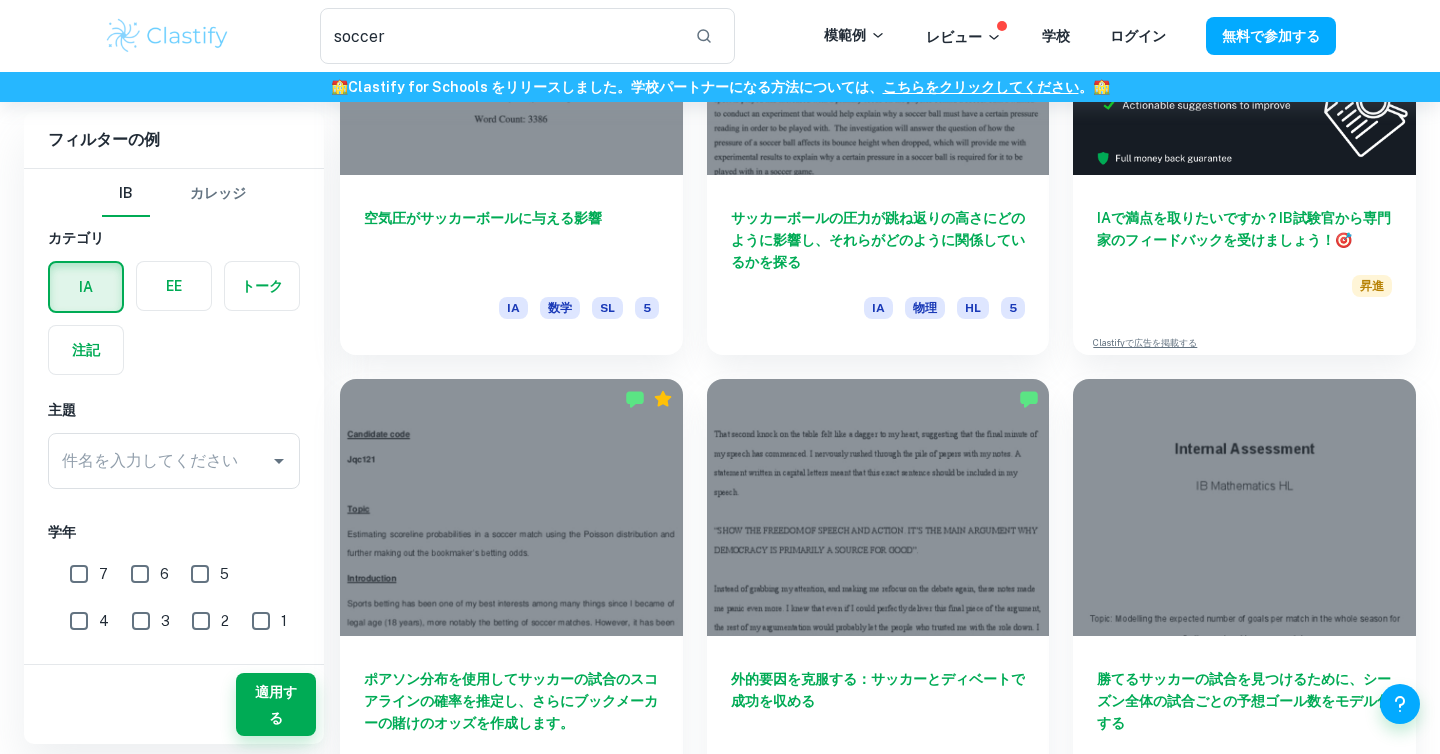 scroll, scrollTop: 0, scrollLeft: 0, axis: both 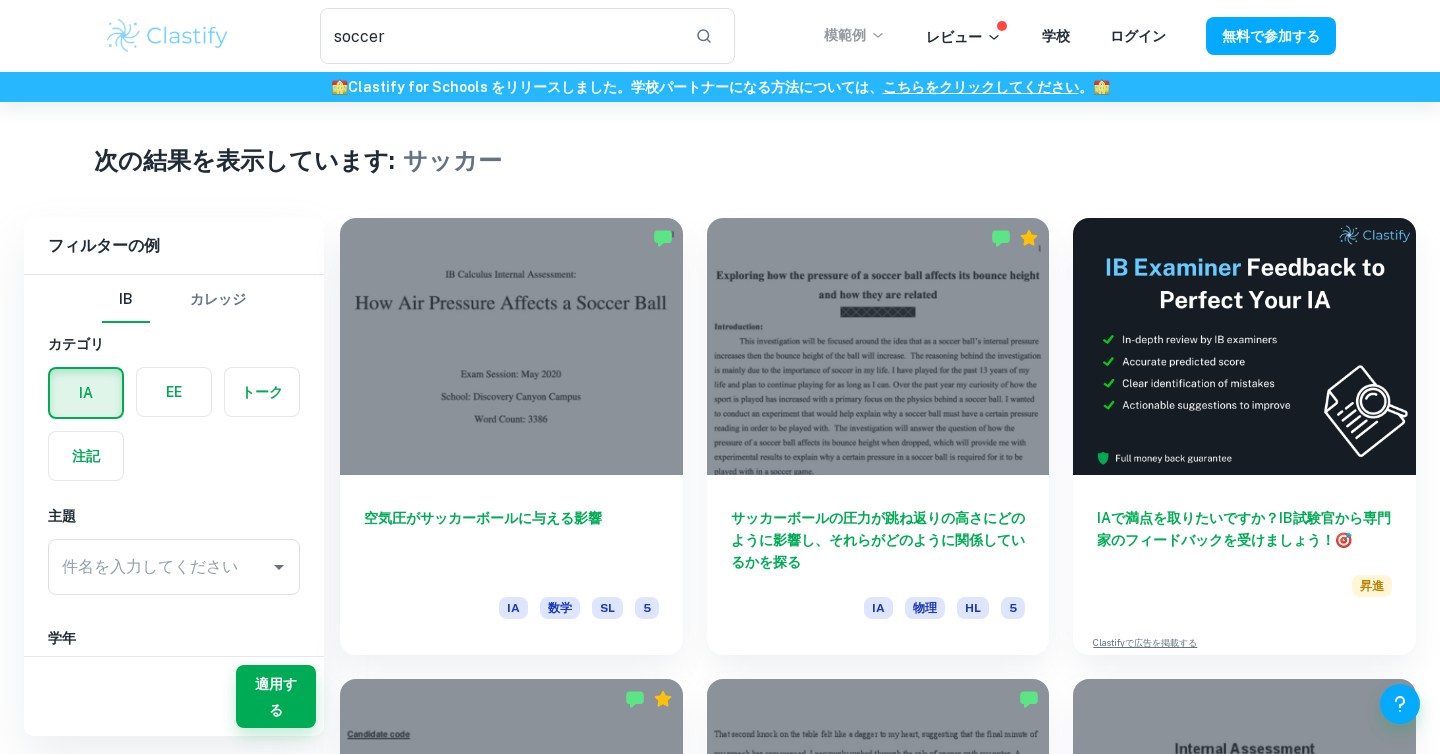 click 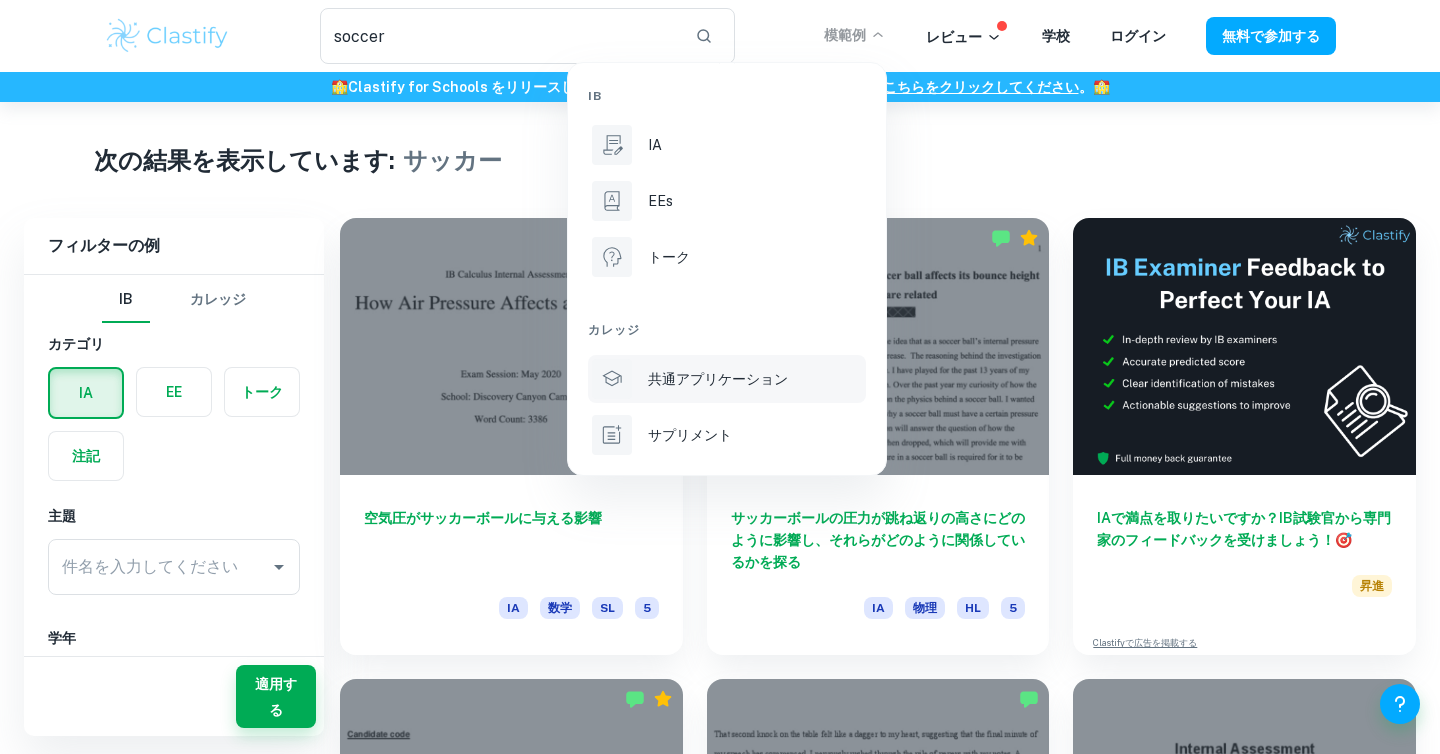 click on "共通アプリケーション" at bounding box center [727, 379] 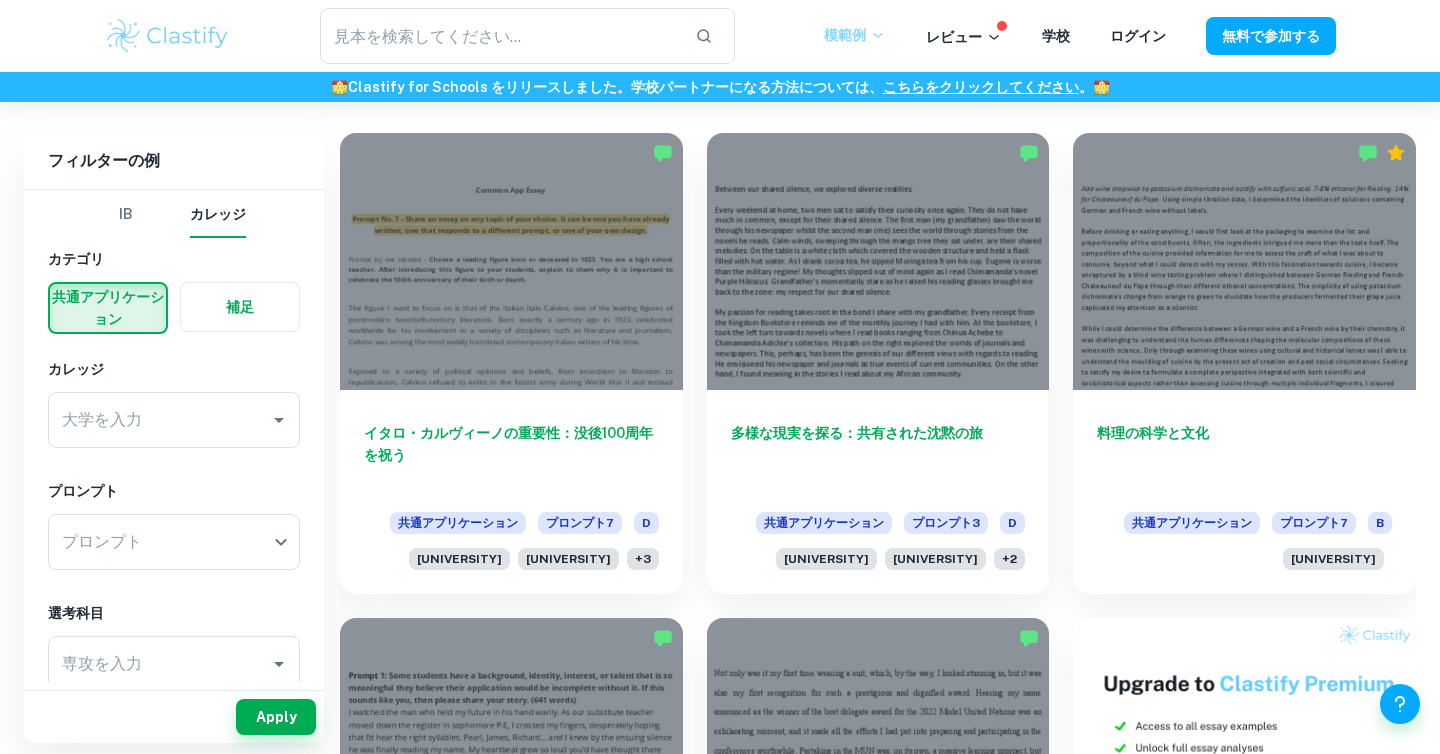 scroll, scrollTop: 540, scrollLeft: 0, axis: vertical 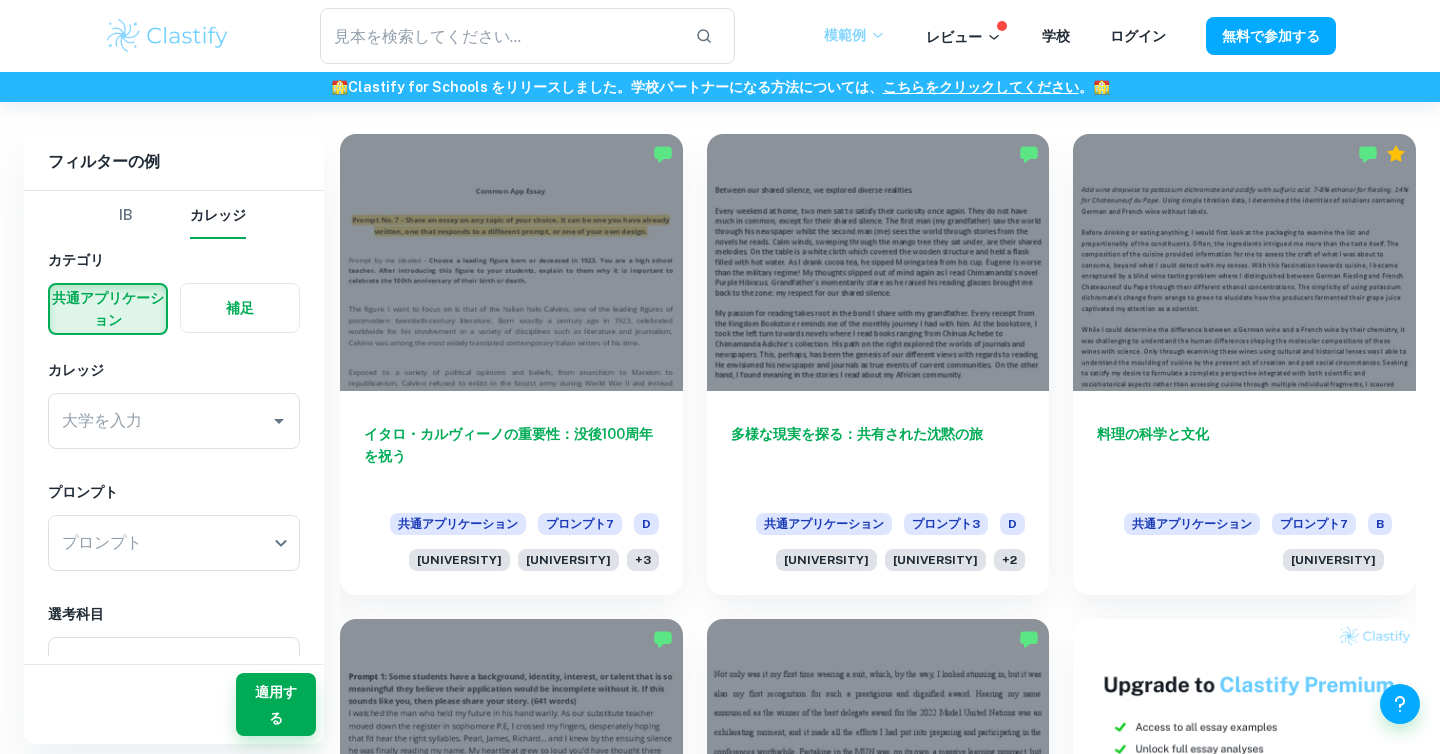 type on "soccer" 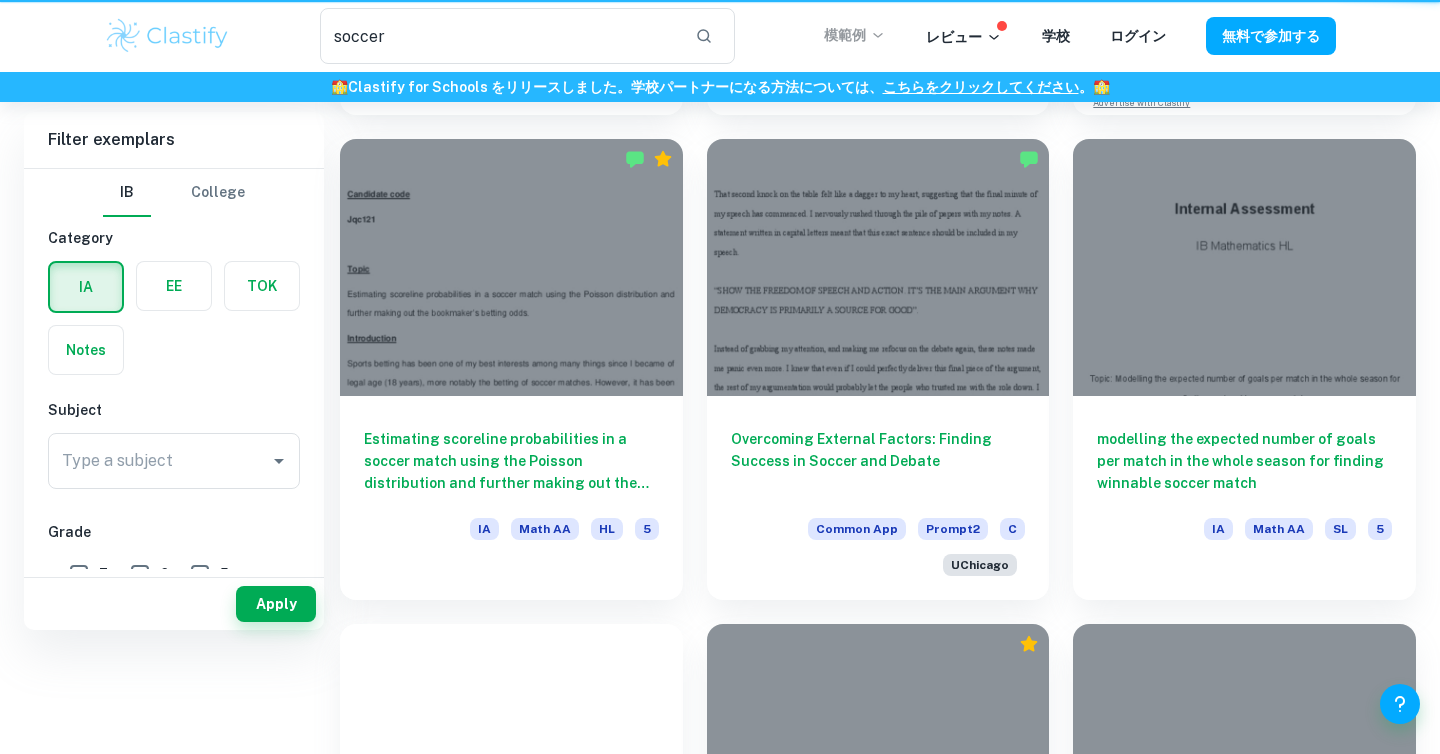 scroll, scrollTop: 0, scrollLeft: 0, axis: both 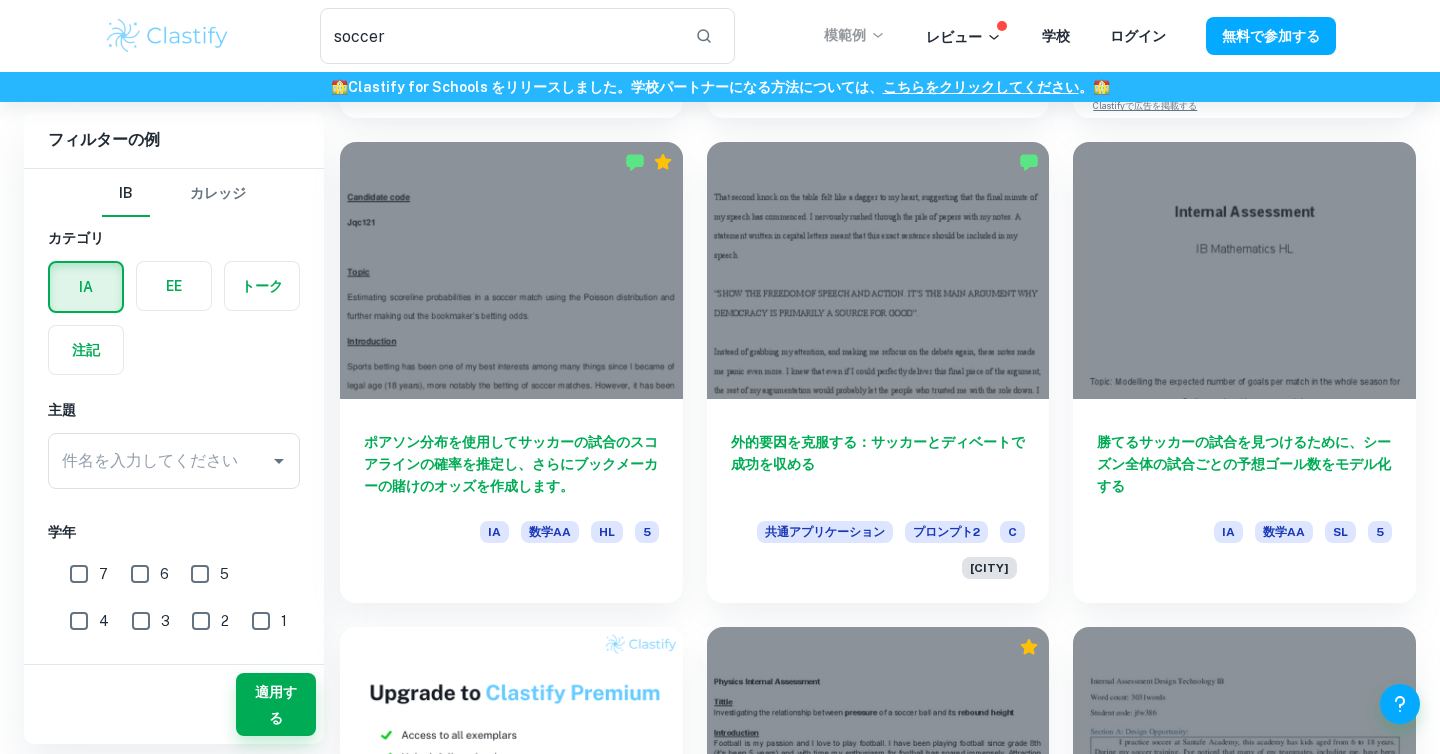 type 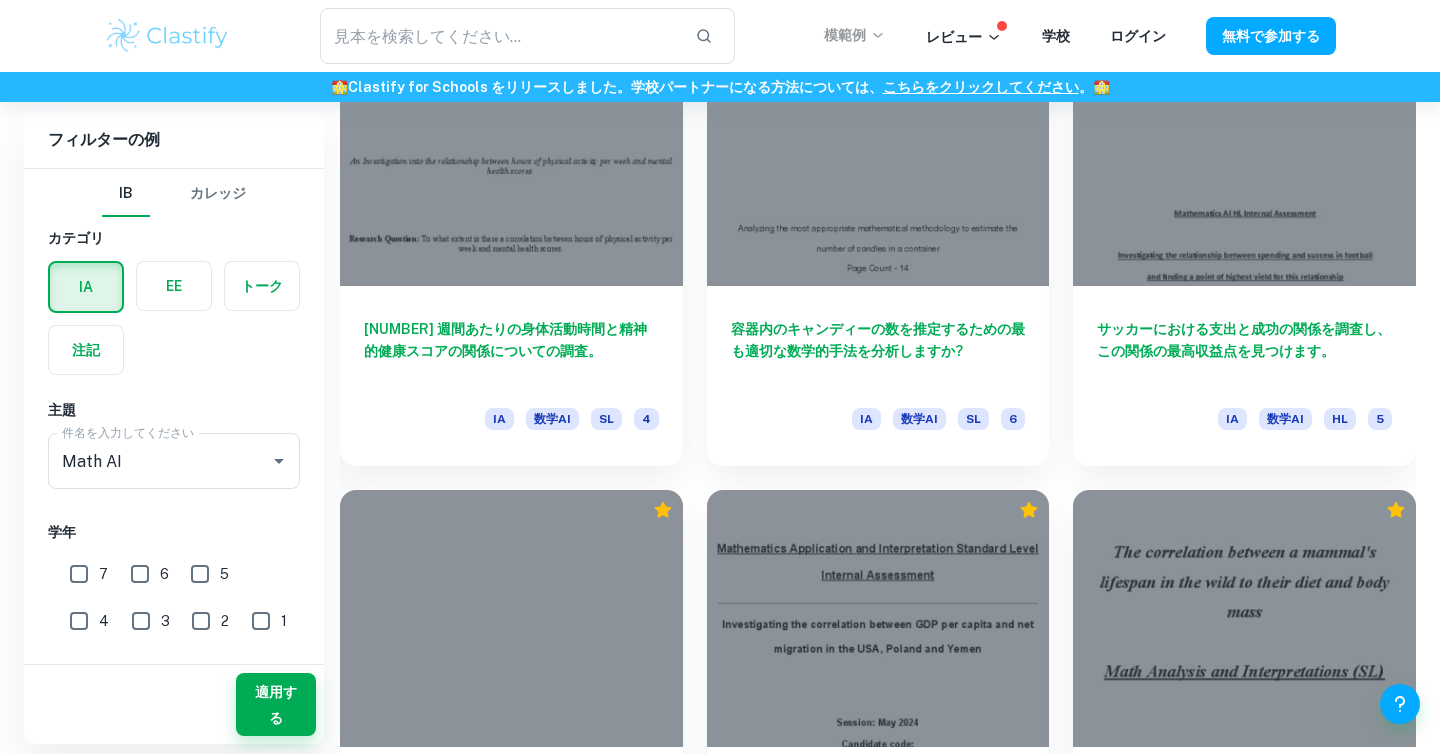 scroll, scrollTop: 11705, scrollLeft: 0, axis: vertical 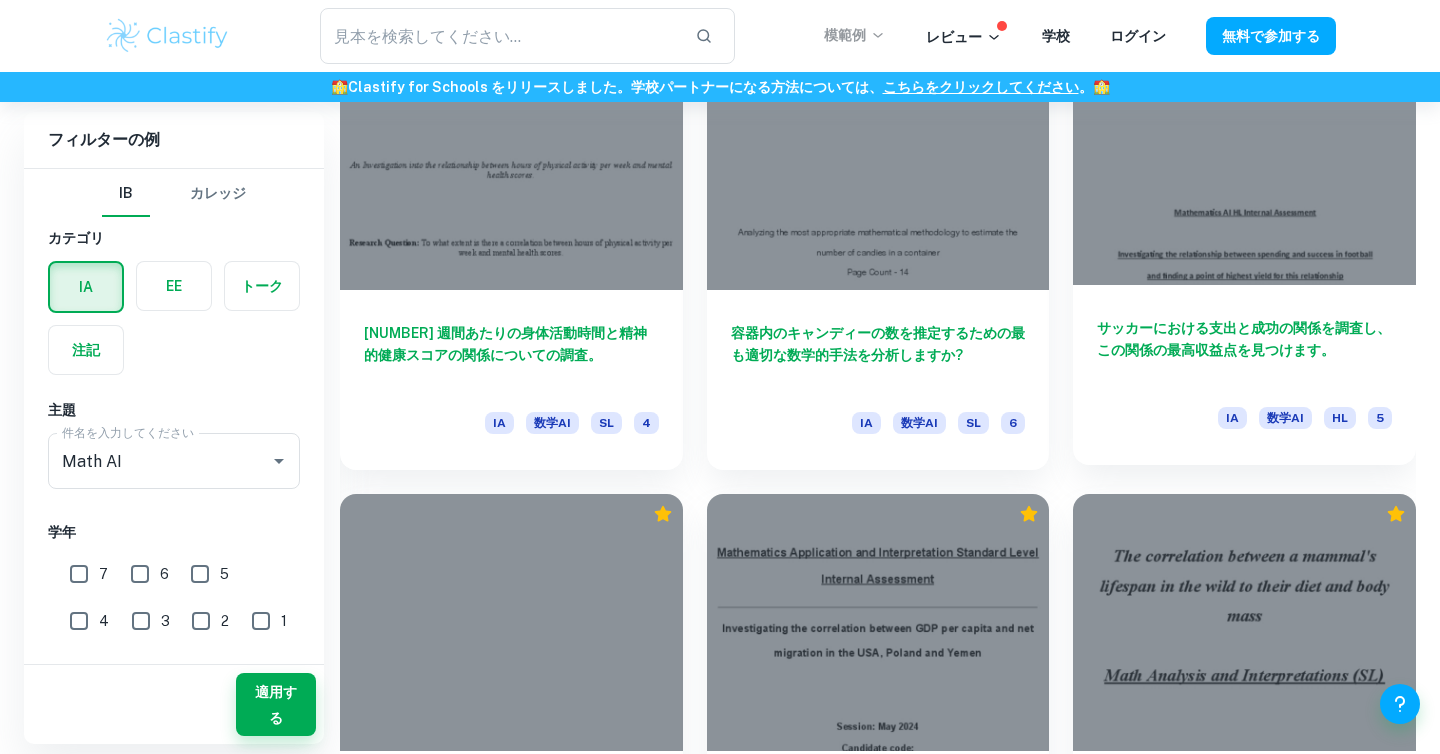 click on "サッカーにおける支出と成功の関係を調査し、この関係の最高収益点を見つけます。" at bounding box center (1244, 339) 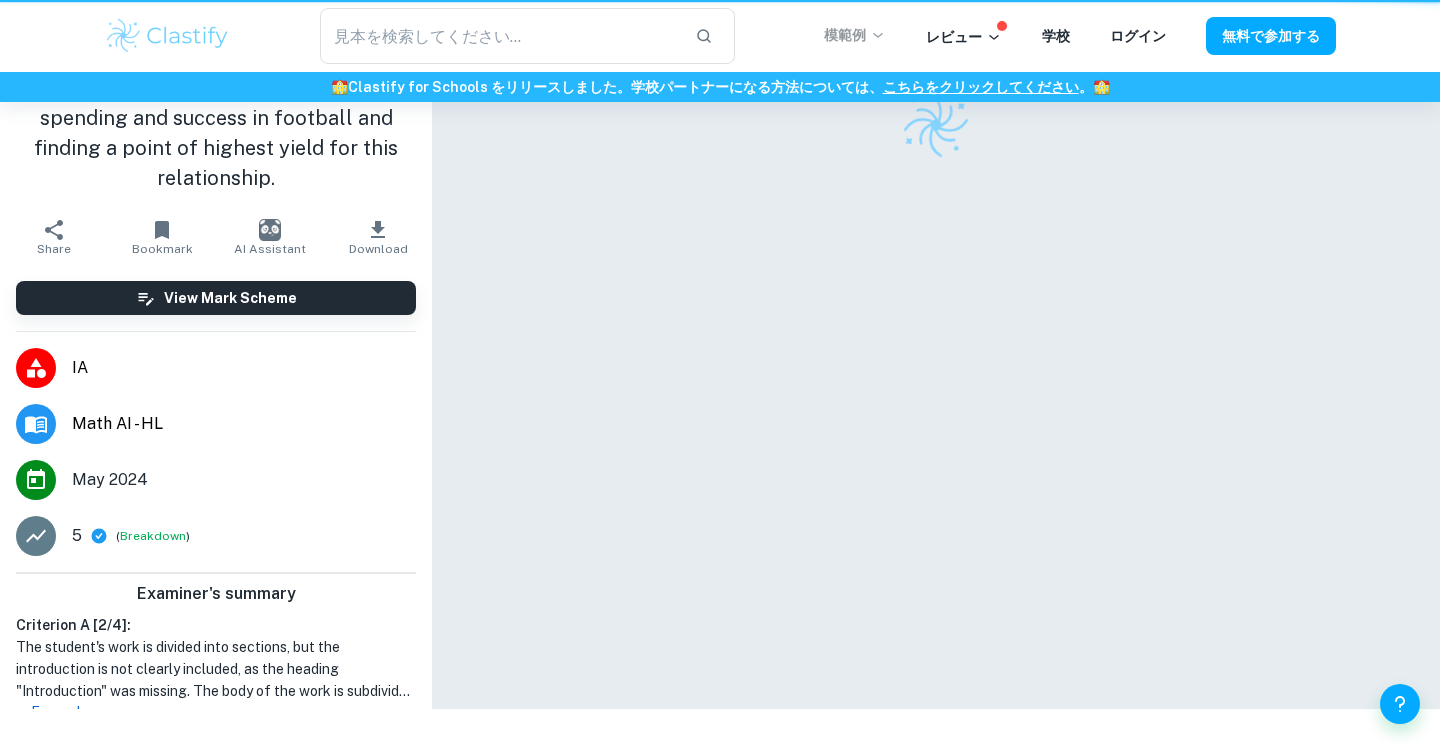 scroll, scrollTop: 0, scrollLeft: 0, axis: both 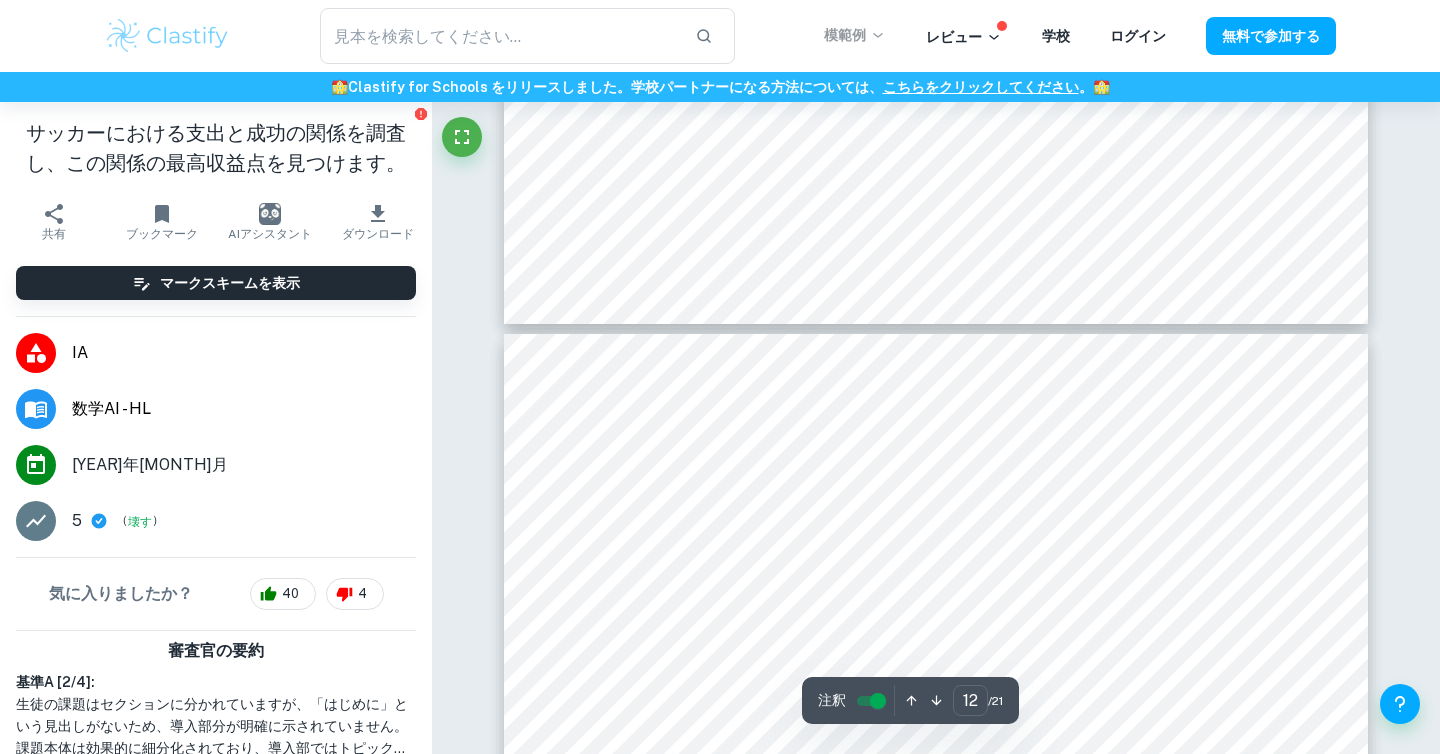 type on "13" 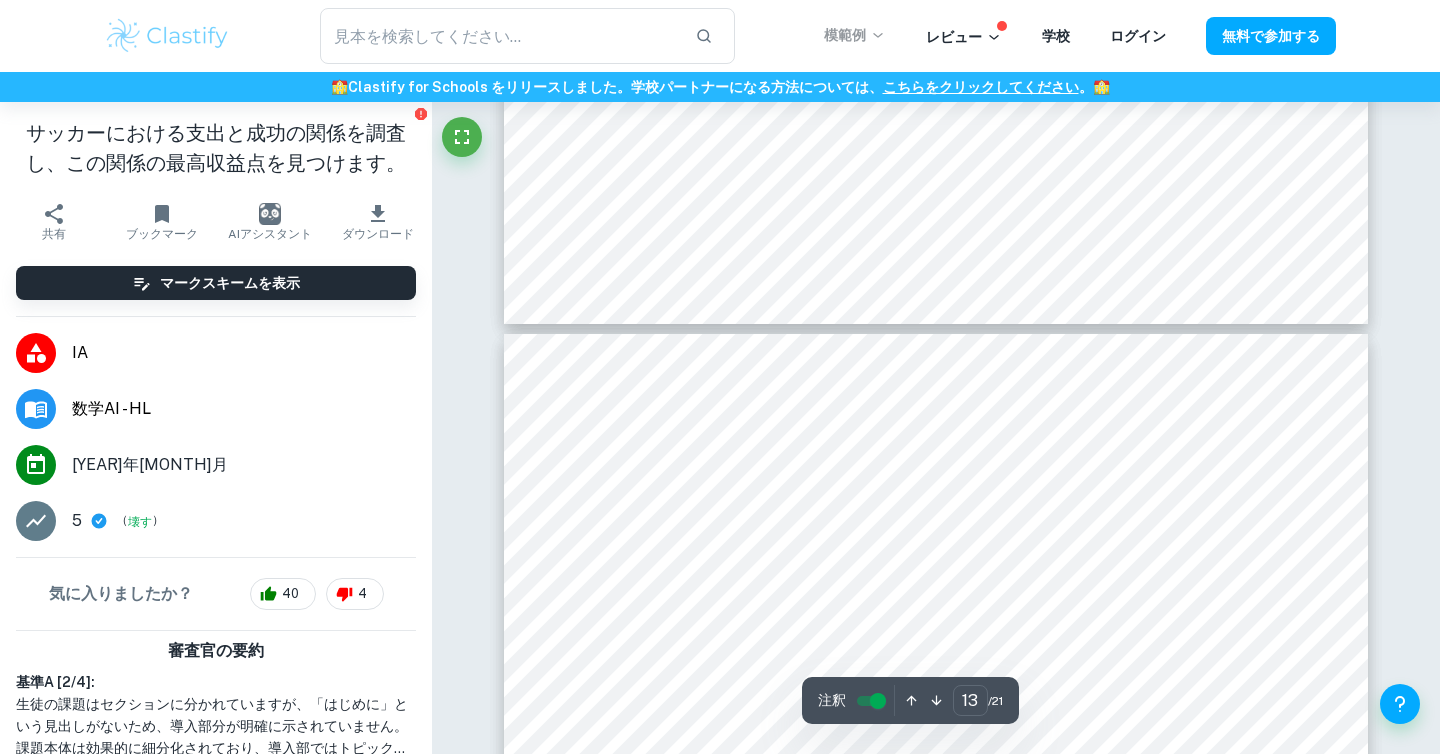 scroll, scrollTop: 15285, scrollLeft: 0, axis: vertical 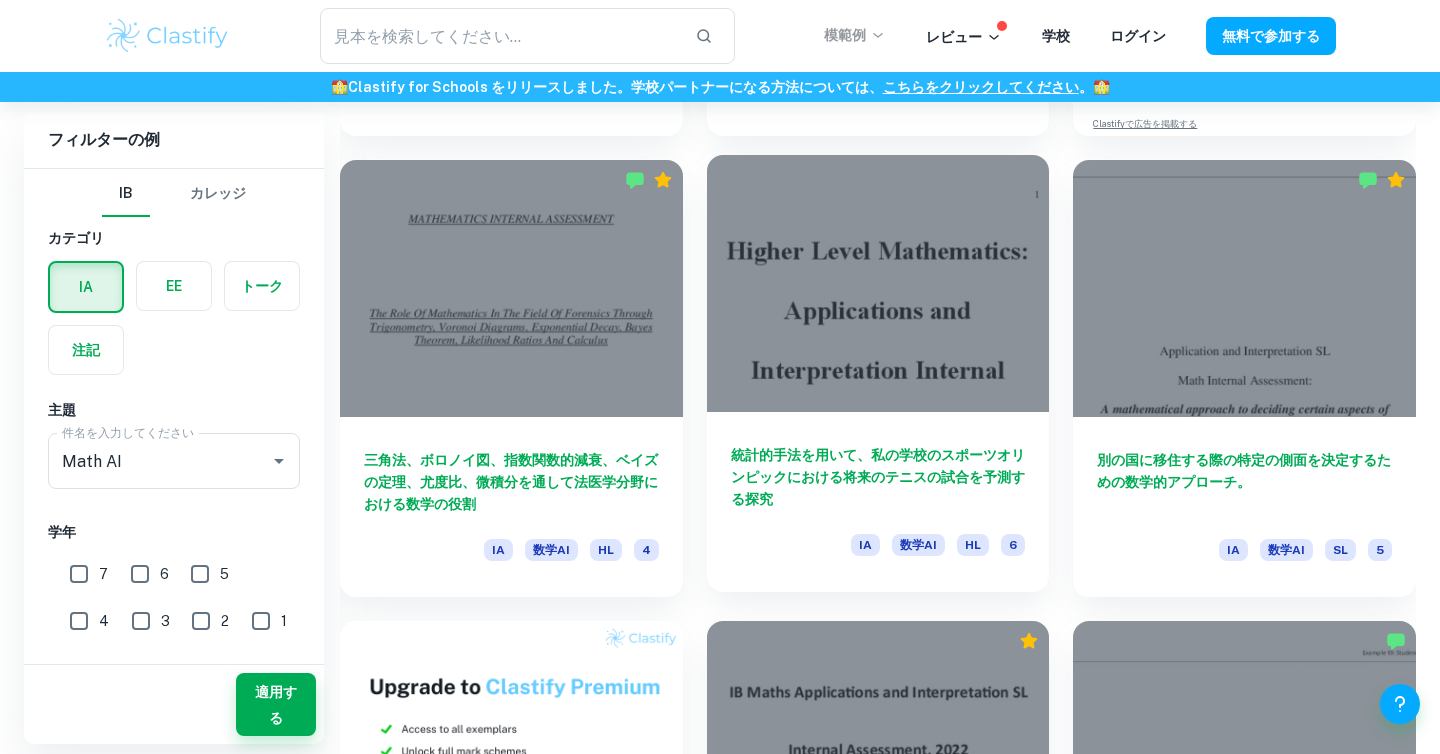 click on "統計的手法を用いて、私の学校のスポーツオリンピックにおける将来のテニスの試合を予測する探究" at bounding box center (878, 477) 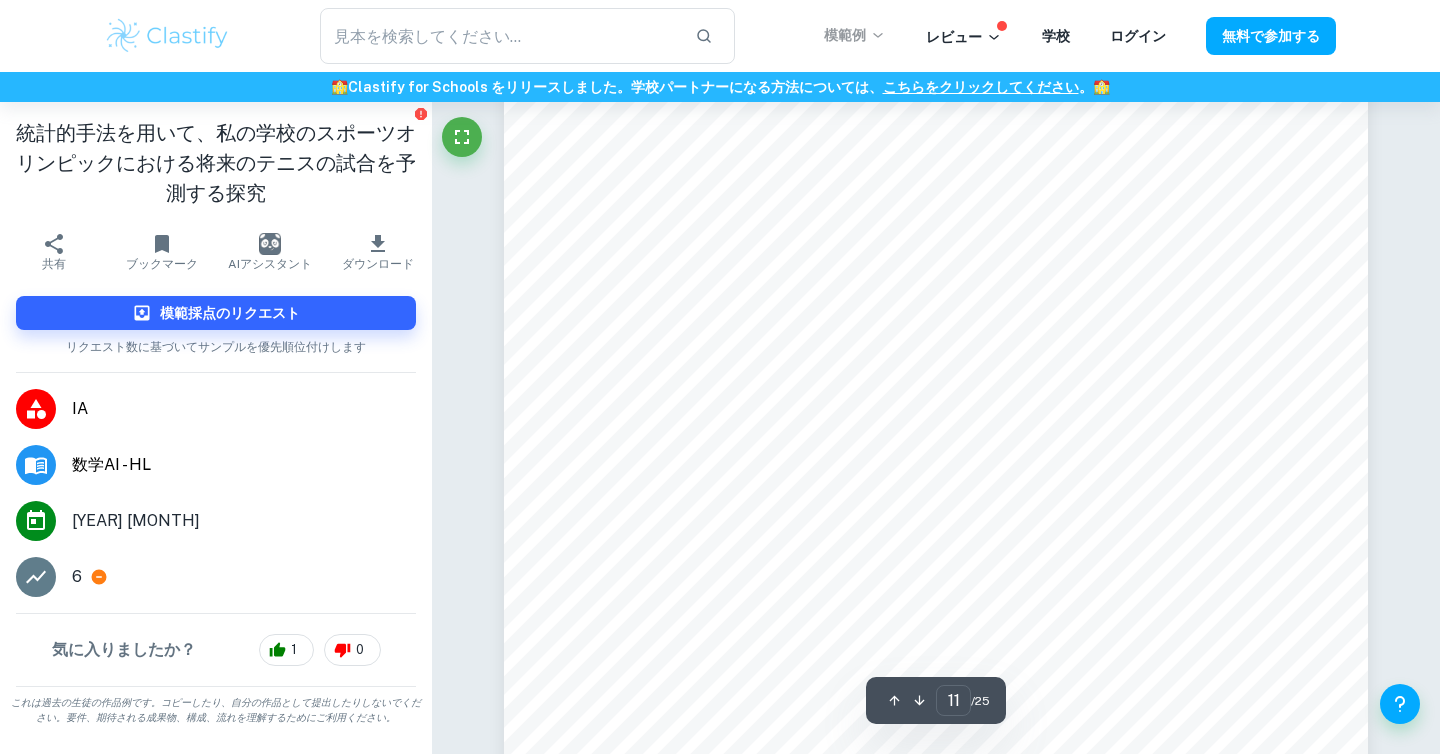 scroll, scrollTop: 13237, scrollLeft: 0, axis: vertical 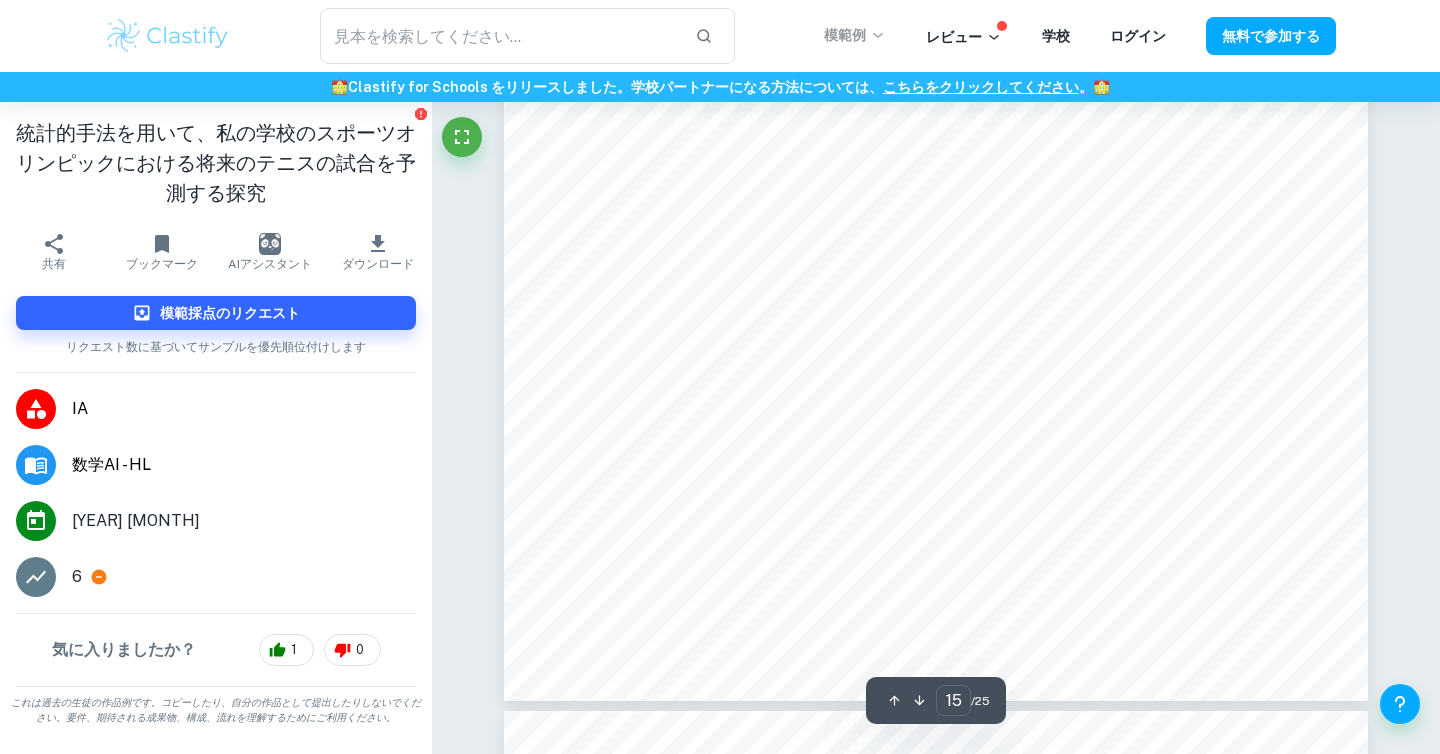 type on "16" 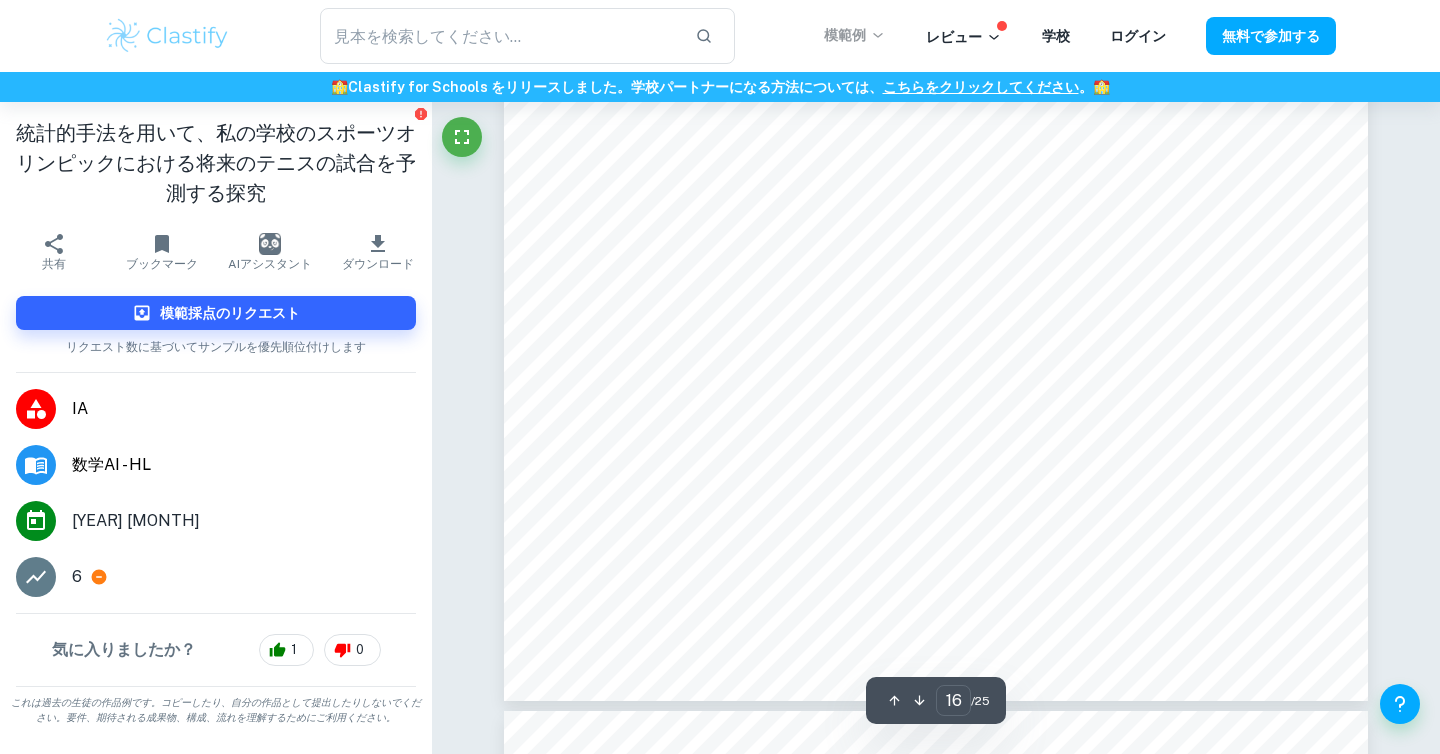 scroll, scrollTop: 19048, scrollLeft: 0, axis: vertical 